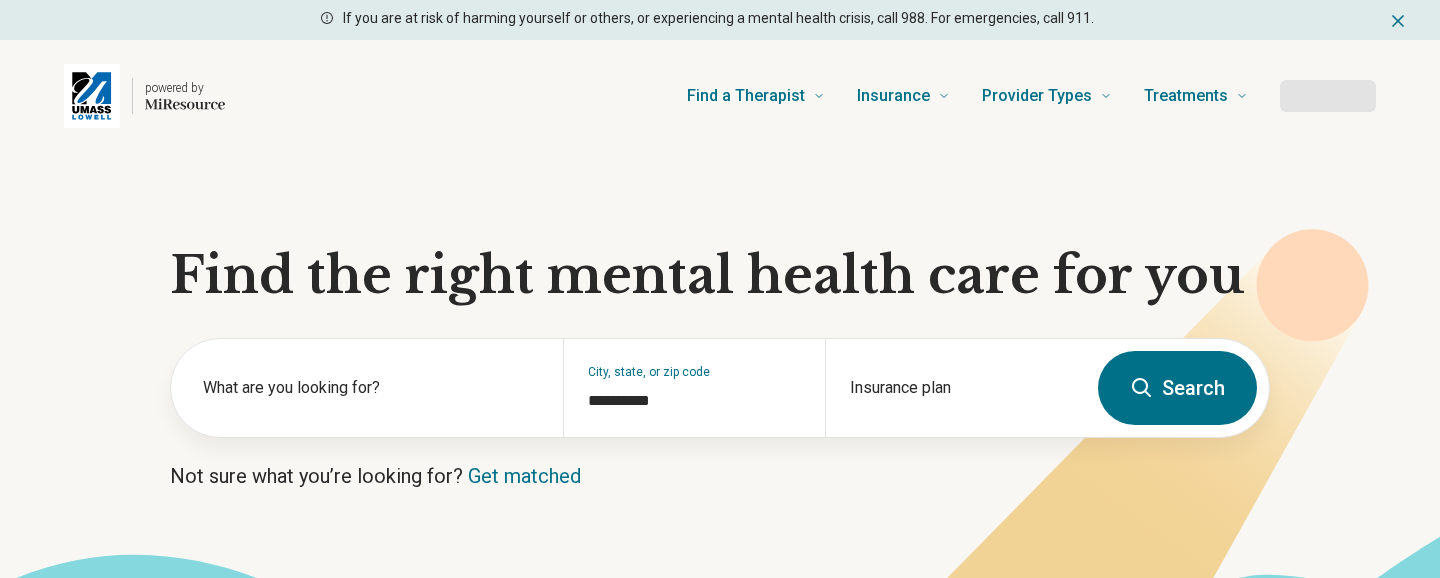 scroll, scrollTop: 0, scrollLeft: 0, axis: both 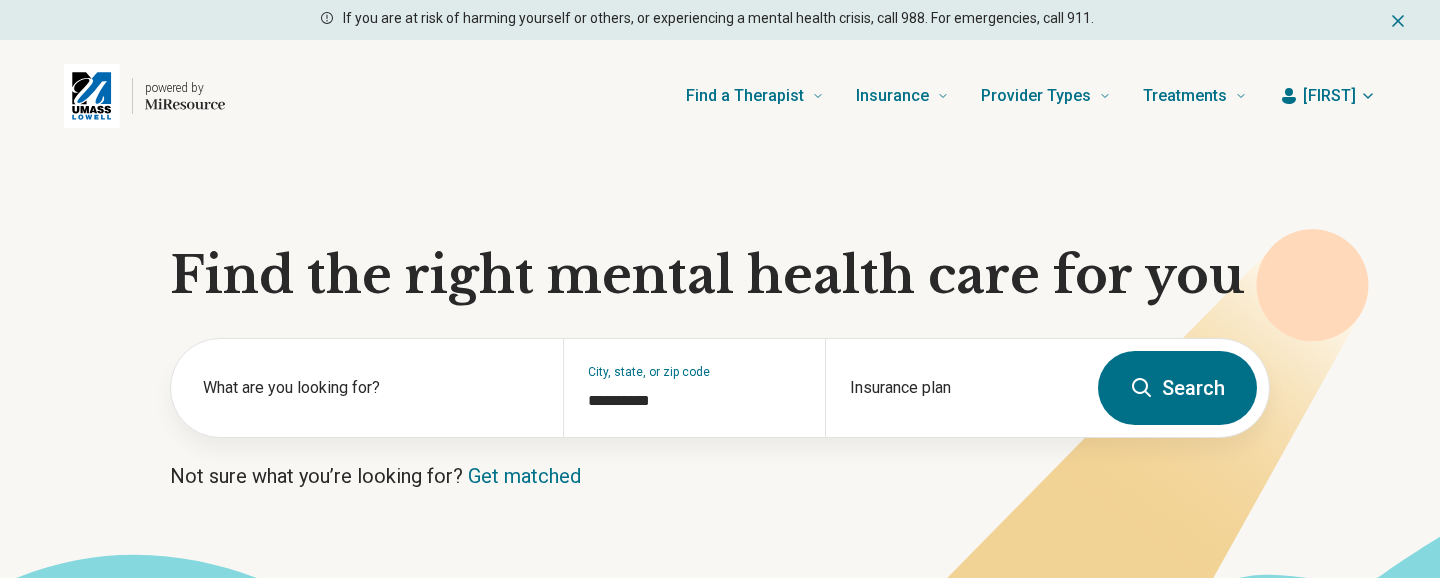 type 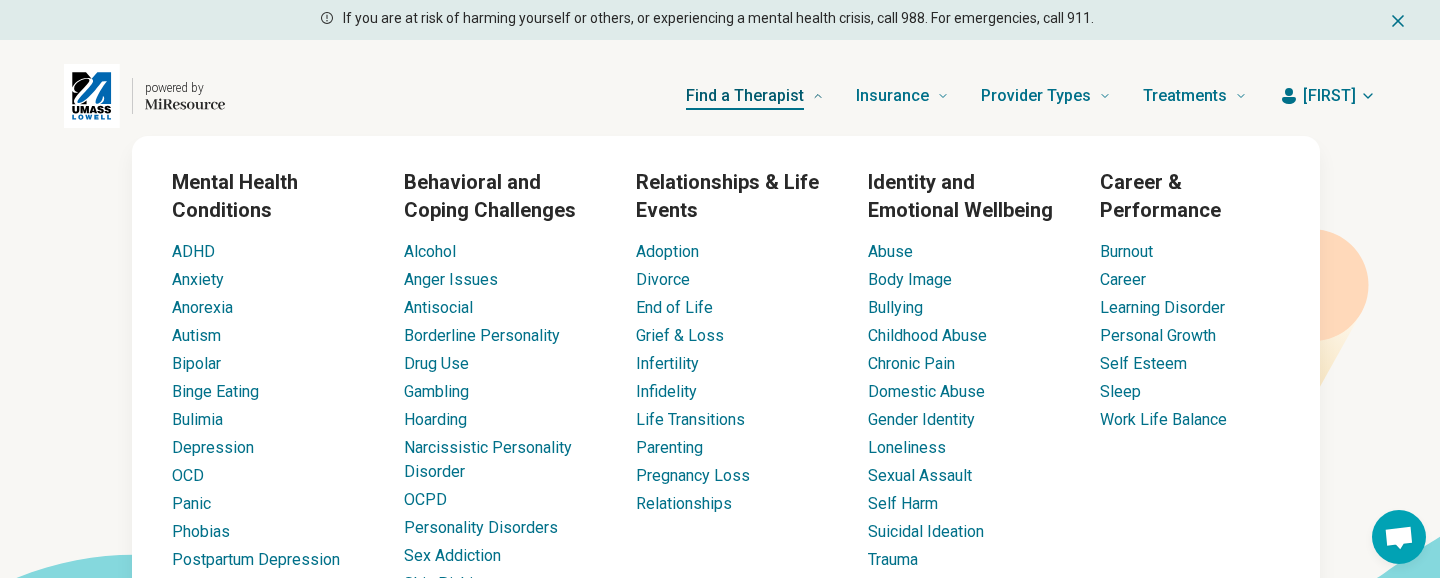 click on "Find a Therapist" at bounding box center (745, 96) 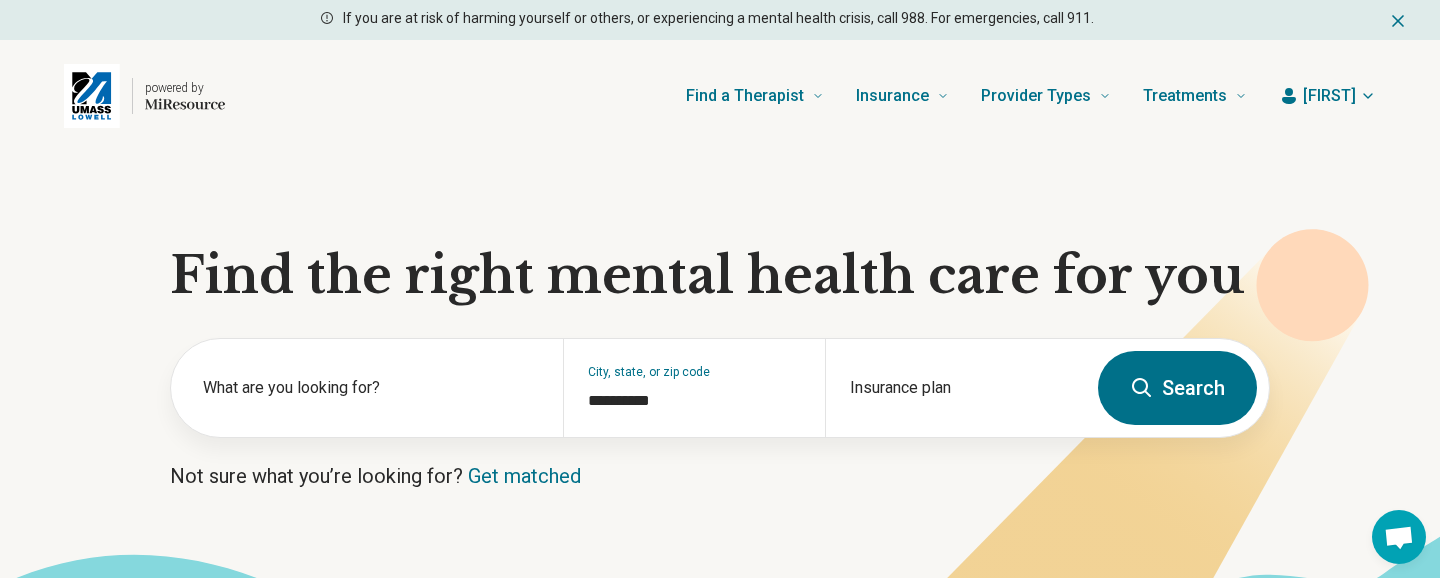 click on "Find a Therapist Mental Health Conditions ADHD Anxiety Anorexia Autism Bipolar Binge Eating Bulimia Depression OCD Panic Phobias Postpartum Depression PTSD Schizophrenia Social Anxiety Behavioral and Coping Challenges Alcohol Anger Issues Antisocial Borderline Personality Drug Use Gambling Hoarding Narcissistic Personality Disorder OCPD Personality Disorders Sex Addiction Skin Picking Trichotillomania Relationships & Life Events Adoption Divorce End of Life Grief & Loss Infertility Infidelity Life Transitions Parenting Pregnancy Loss Relationships Identity and Emotional Wellbeing Abuse Body Image Bullying Childhood Abuse Chronic Pain Domestic Abuse Gender Identity Loneliness Sexual Assault Self Harm Suicidal Ideation Trauma Career & Performance Burnout Career Learning Disorder Personal Growth Self Esteem Sleep Work Life Balance Insurance National Insurers Aetna Anthem Blue Cross Blue Shield Cigna Humana Optum UnitedHealthCare Government & Public Programs GEHA Medicaid Medicare TriCare Emblem Health Net Molina" at bounding box center (752, 96) 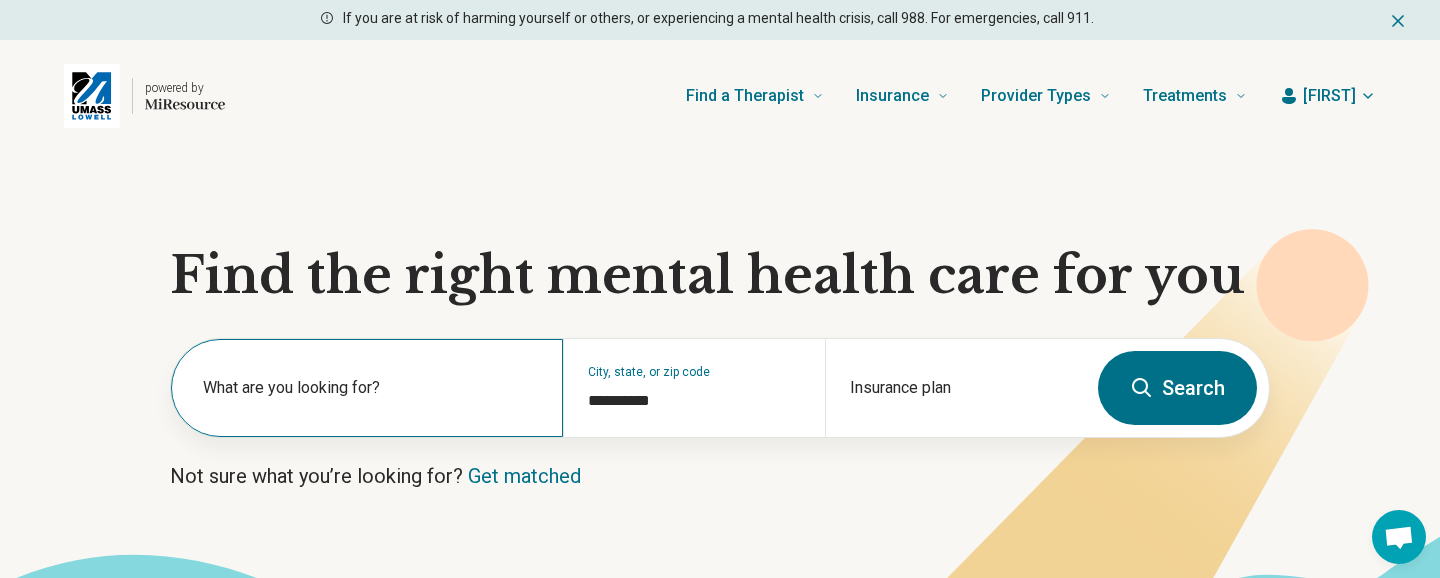 click on "What are you looking for?" at bounding box center [371, 388] 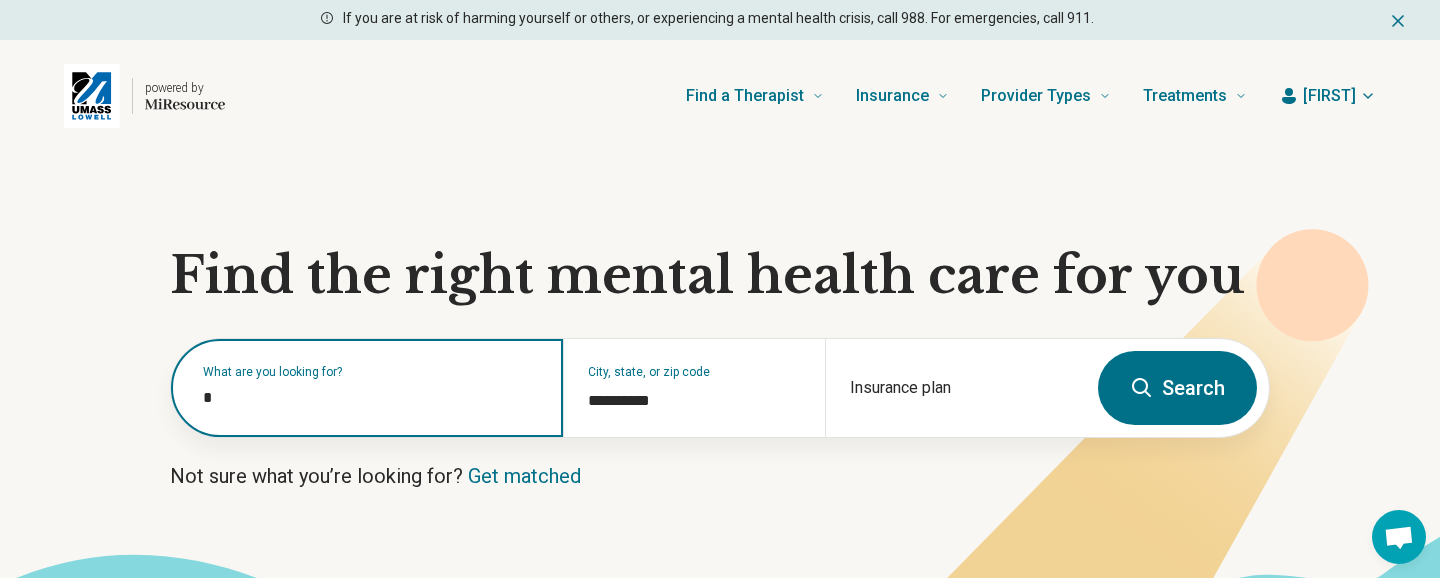 type on "**" 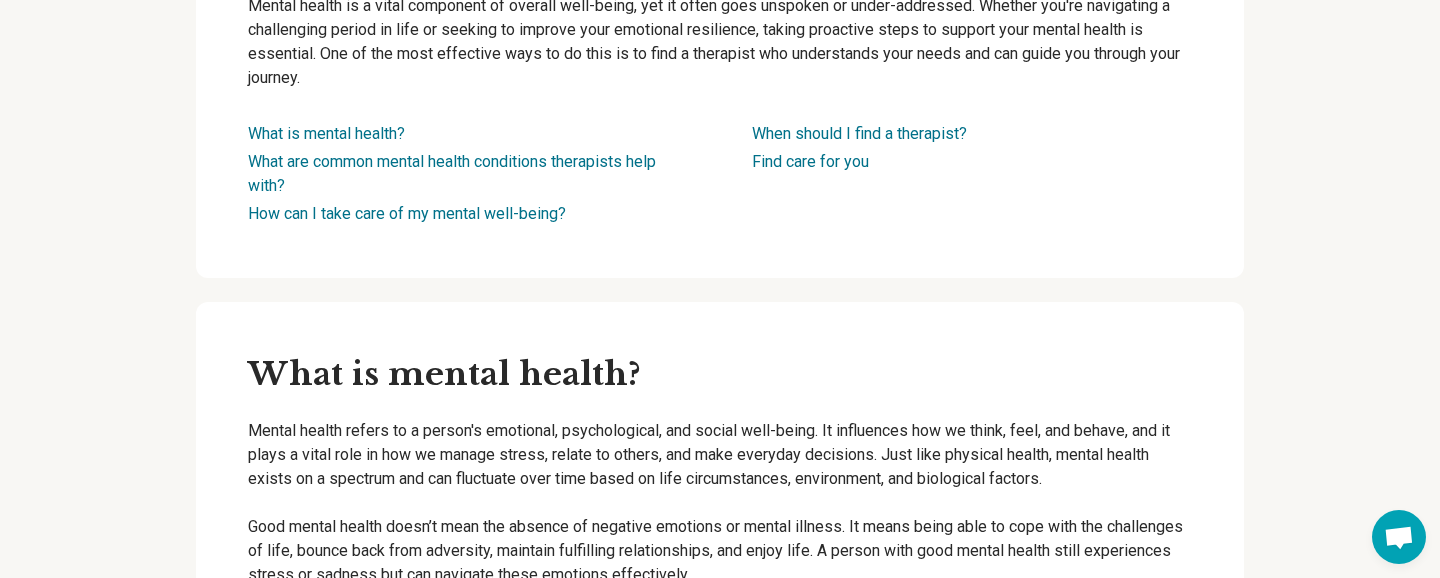scroll, scrollTop: 0, scrollLeft: 0, axis: both 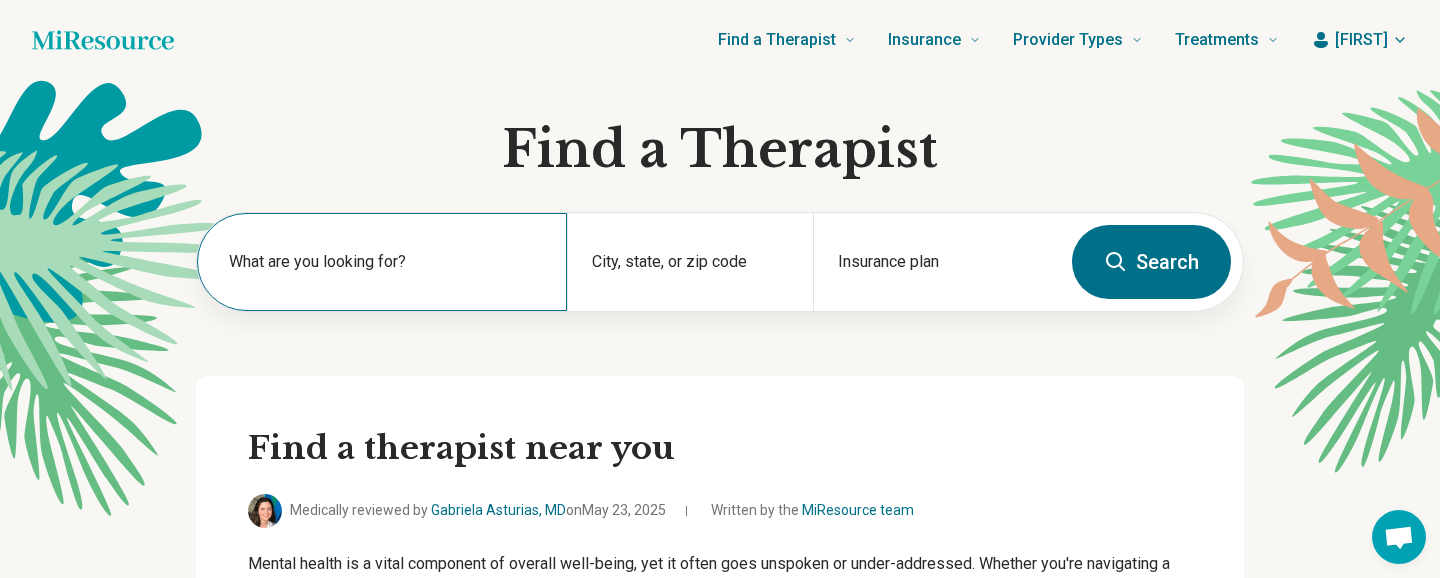 click on "What are you looking for?" at bounding box center [386, 262] 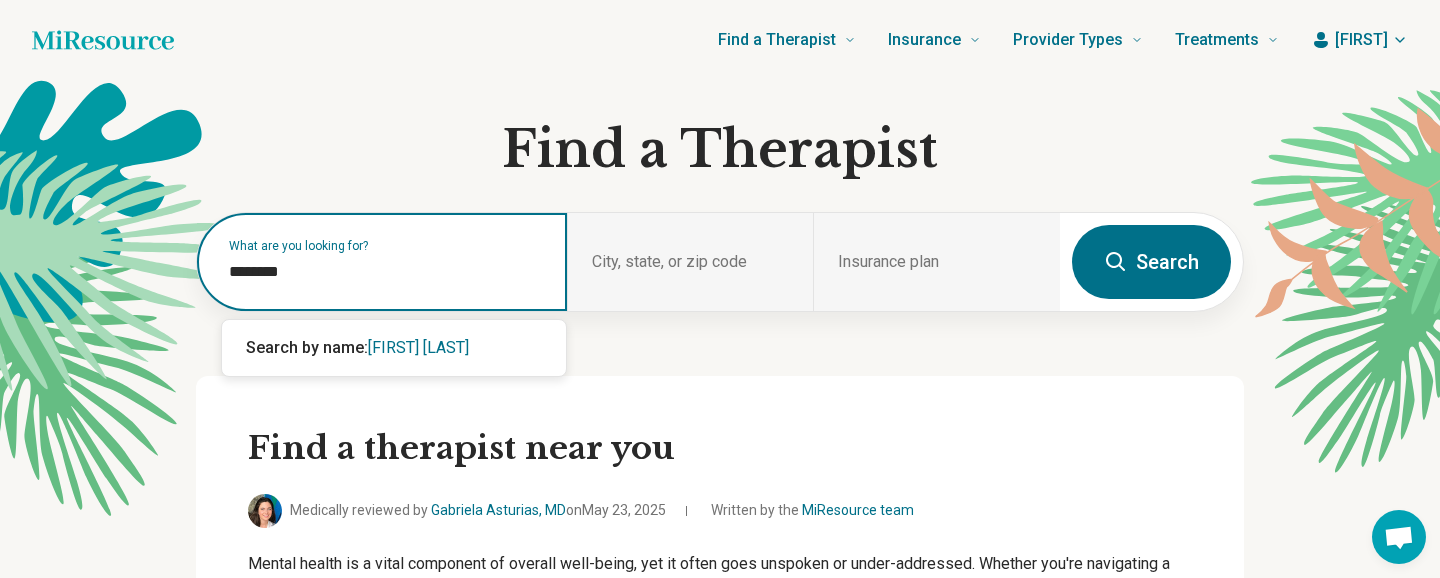 type on "********" 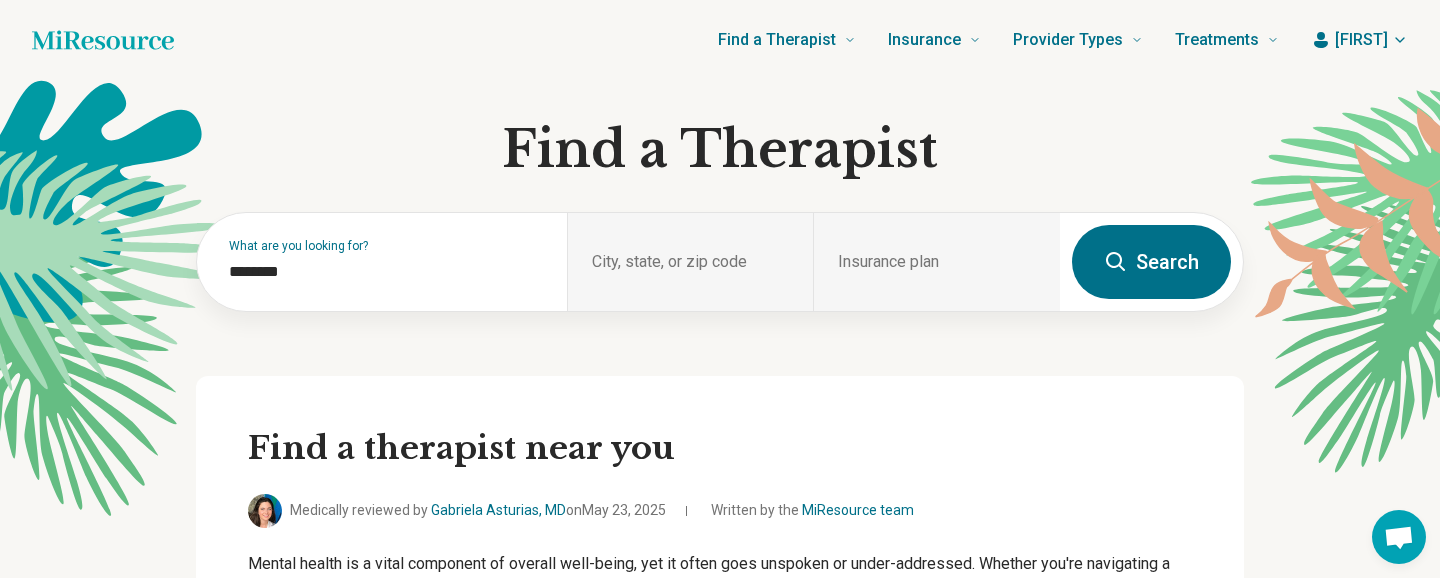 click on "Search" at bounding box center [1151, 262] 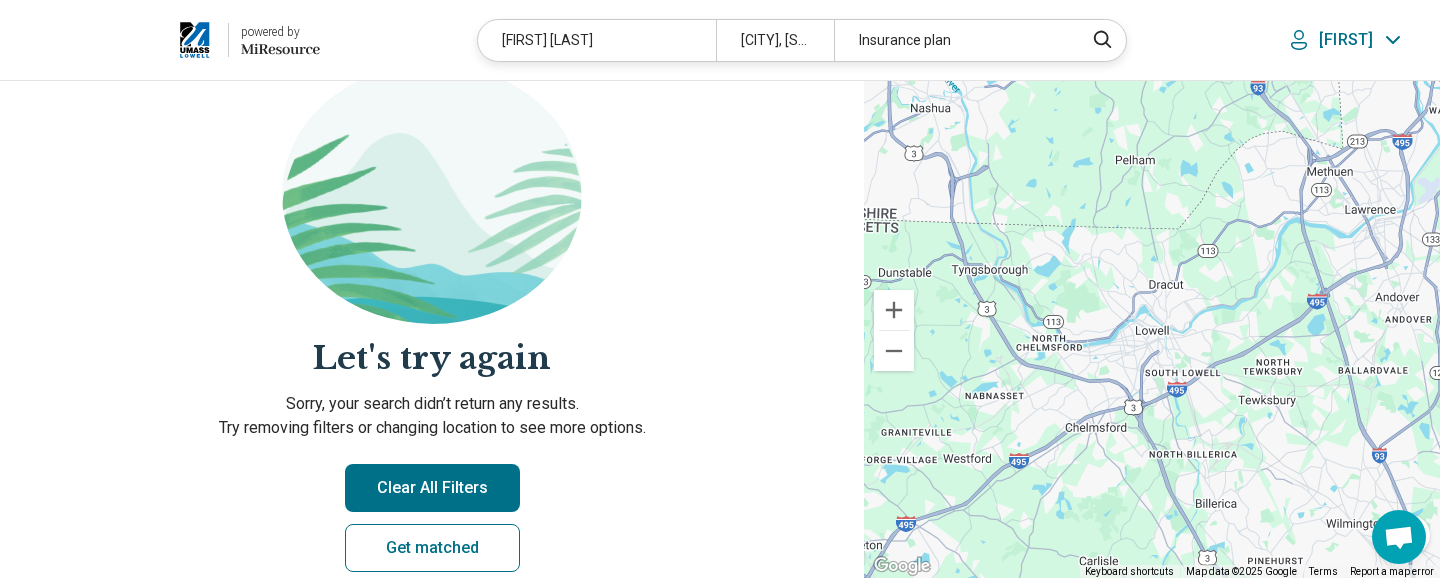 scroll, scrollTop: 0, scrollLeft: 0, axis: both 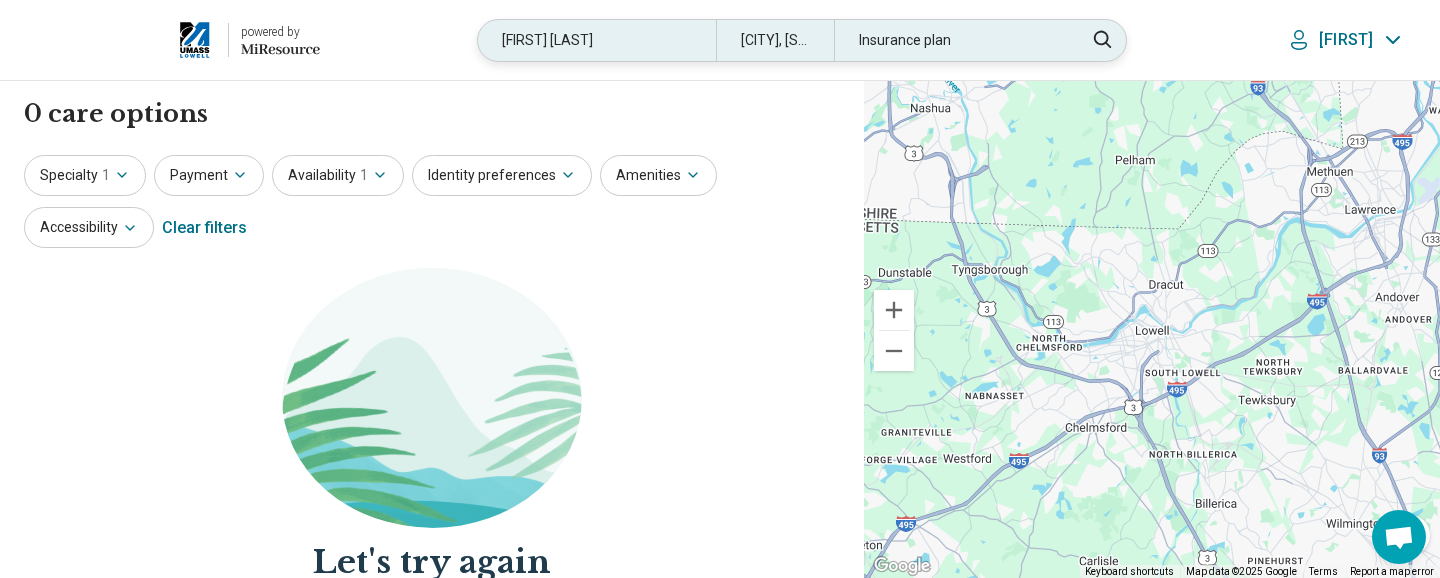 click on "[FIRST] [LAST]" at bounding box center (596, 40) 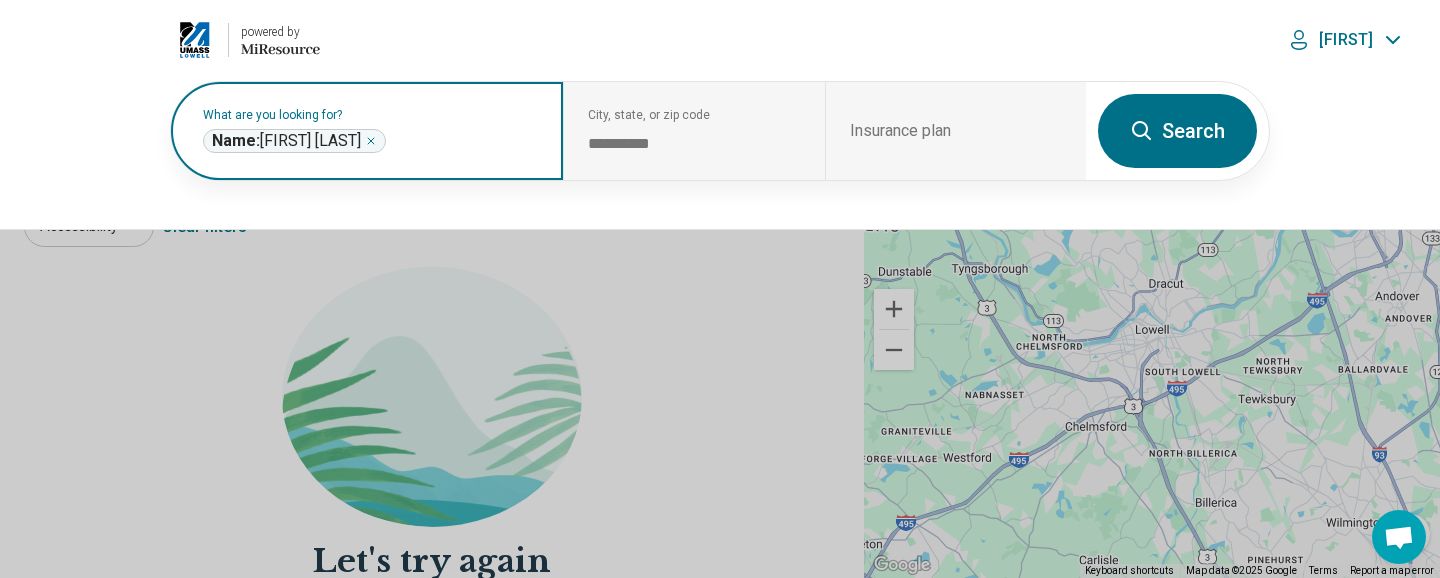 click 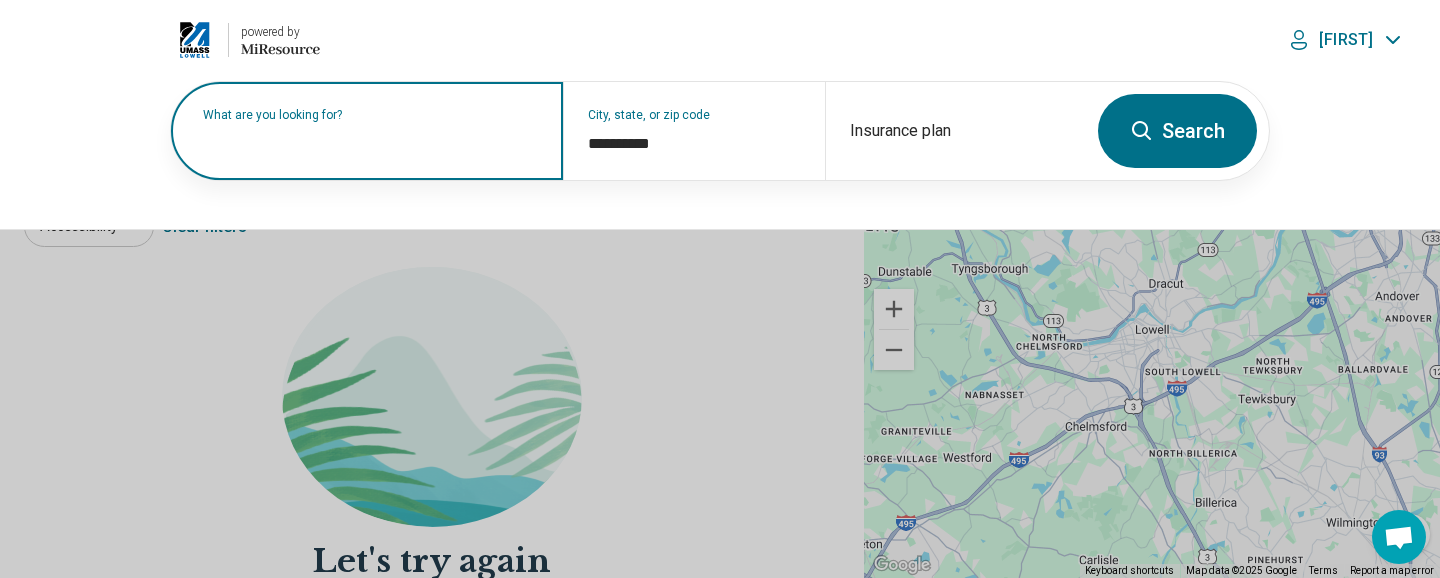 click on "Search" at bounding box center (1177, 131) 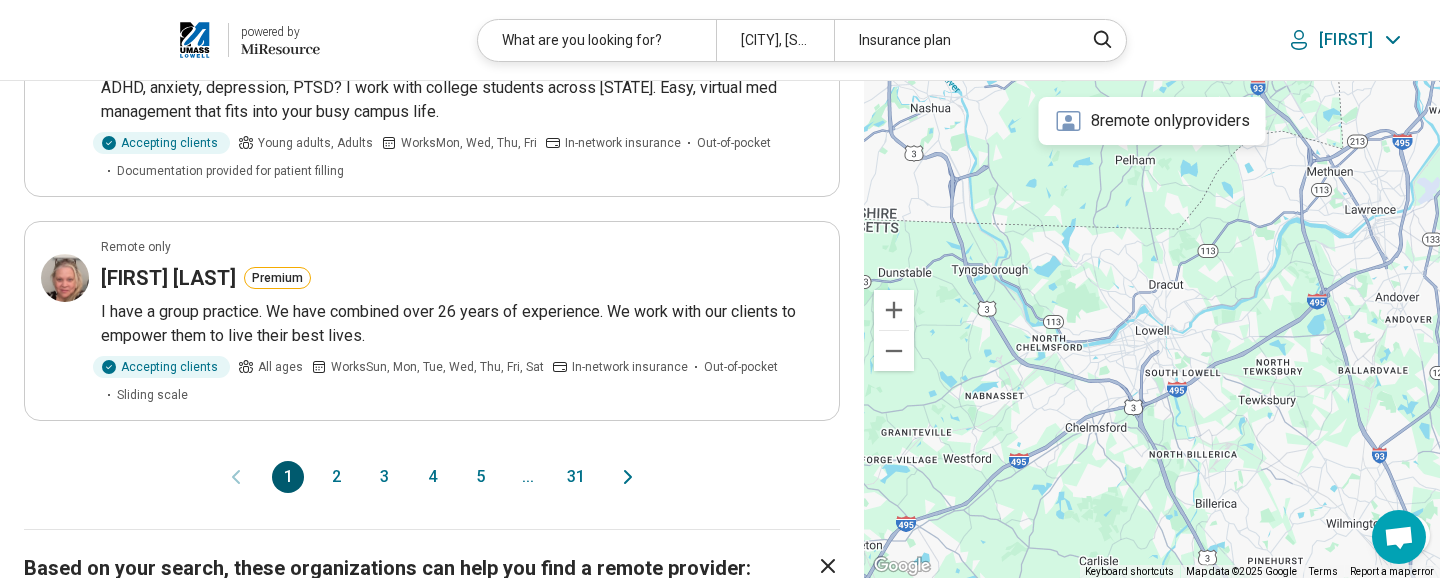 scroll, scrollTop: 2074, scrollLeft: 0, axis: vertical 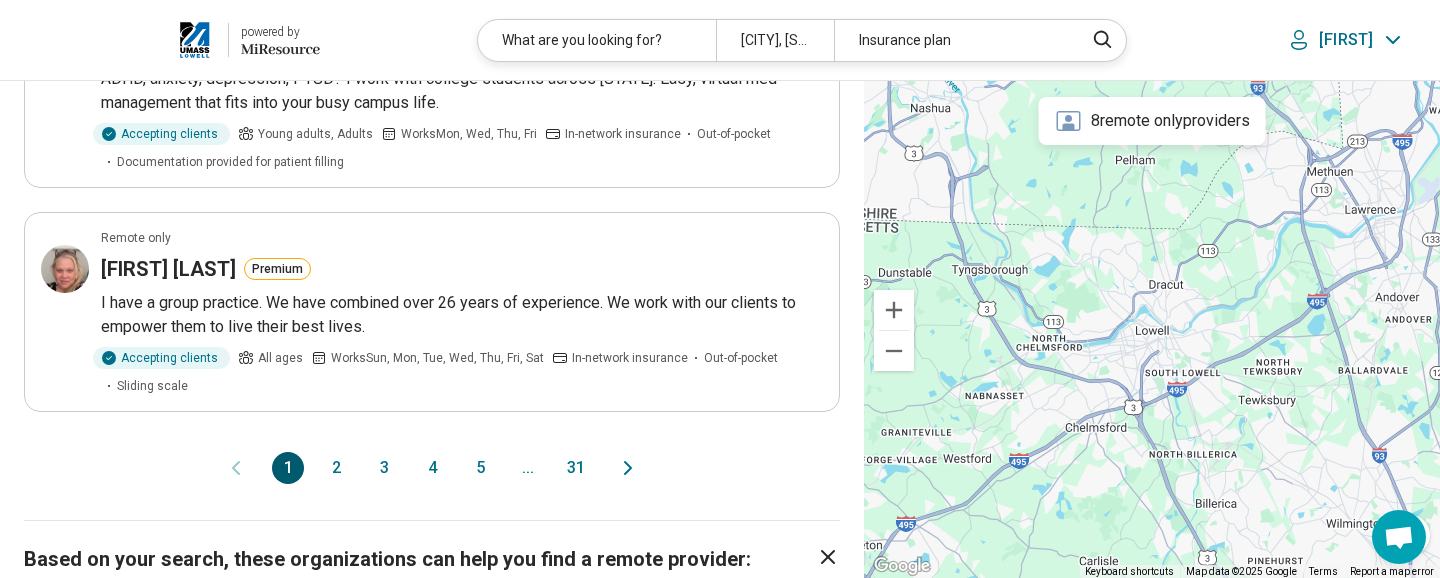 click on "2" at bounding box center [336, 468] 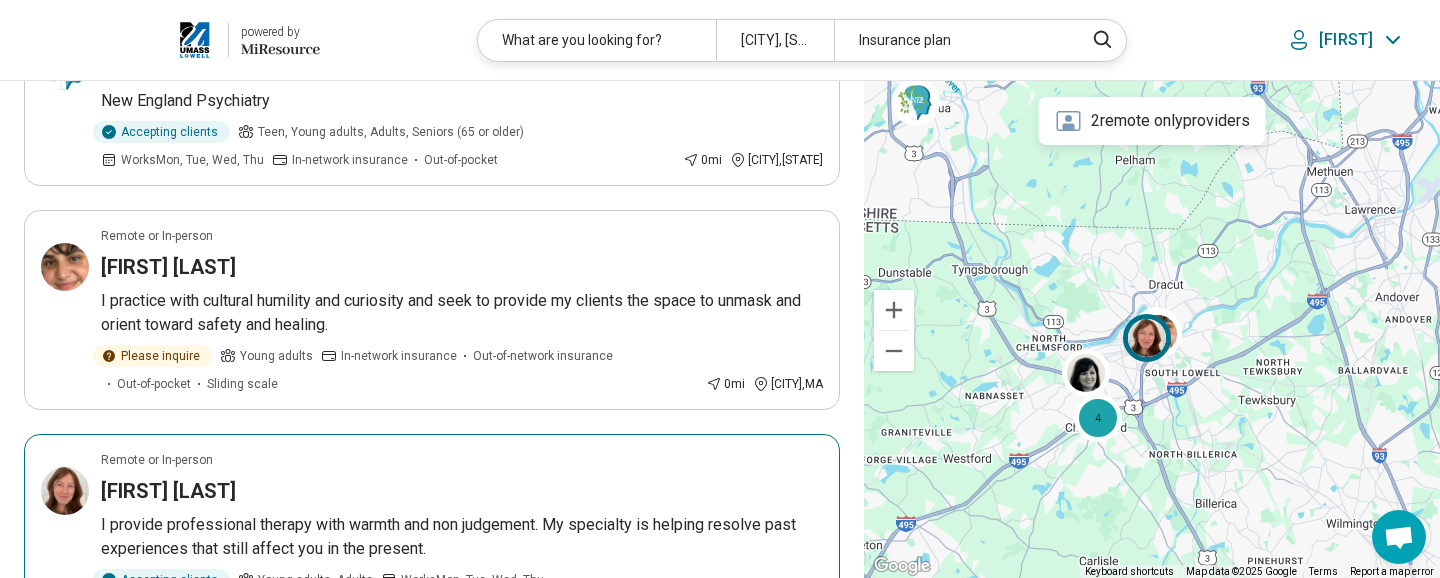 scroll, scrollTop: 654, scrollLeft: 0, axis: vertical 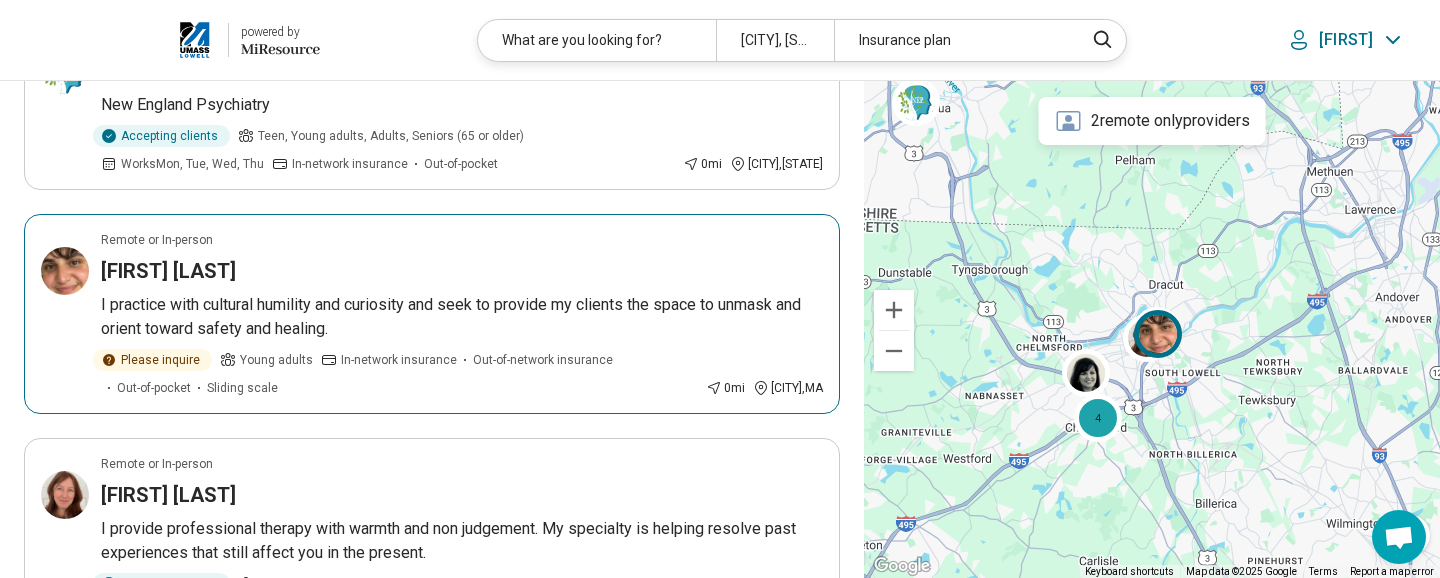 click on "I practice with cultural humility and curiosity and seek to provide my clients the space to unmask and orient toward safety and healing." at bounding box center (462, 317) 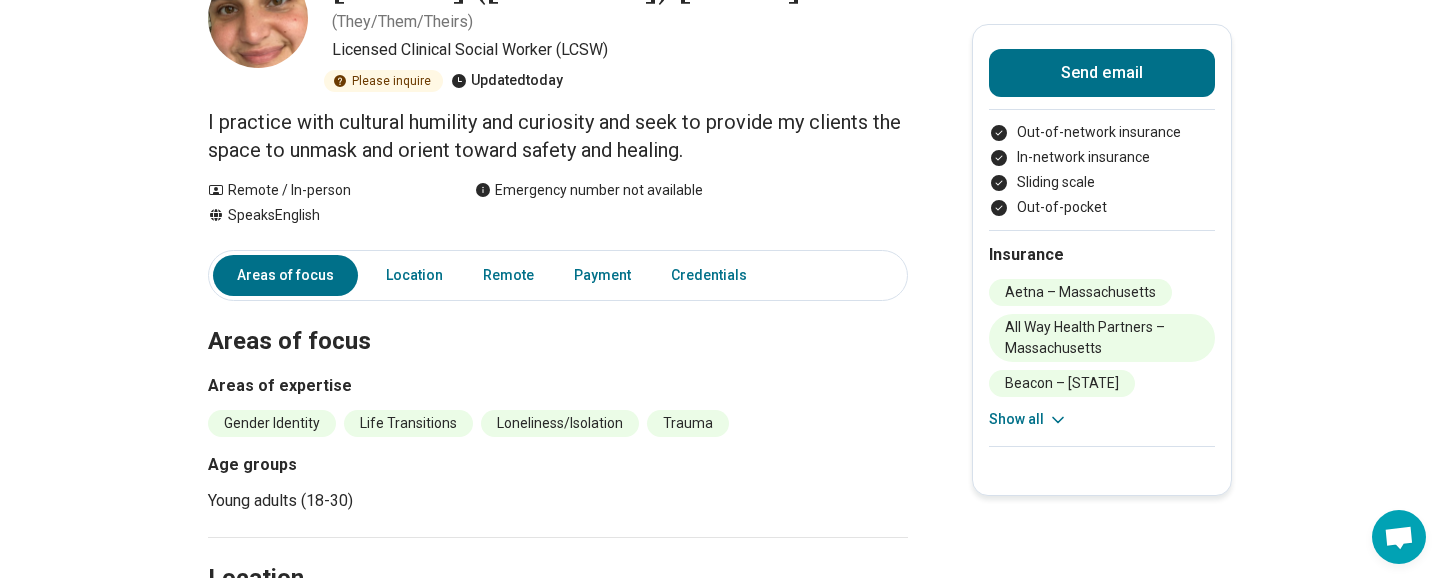scroll, scrollTop: 137, scrollLeft: 0, axis: vertical 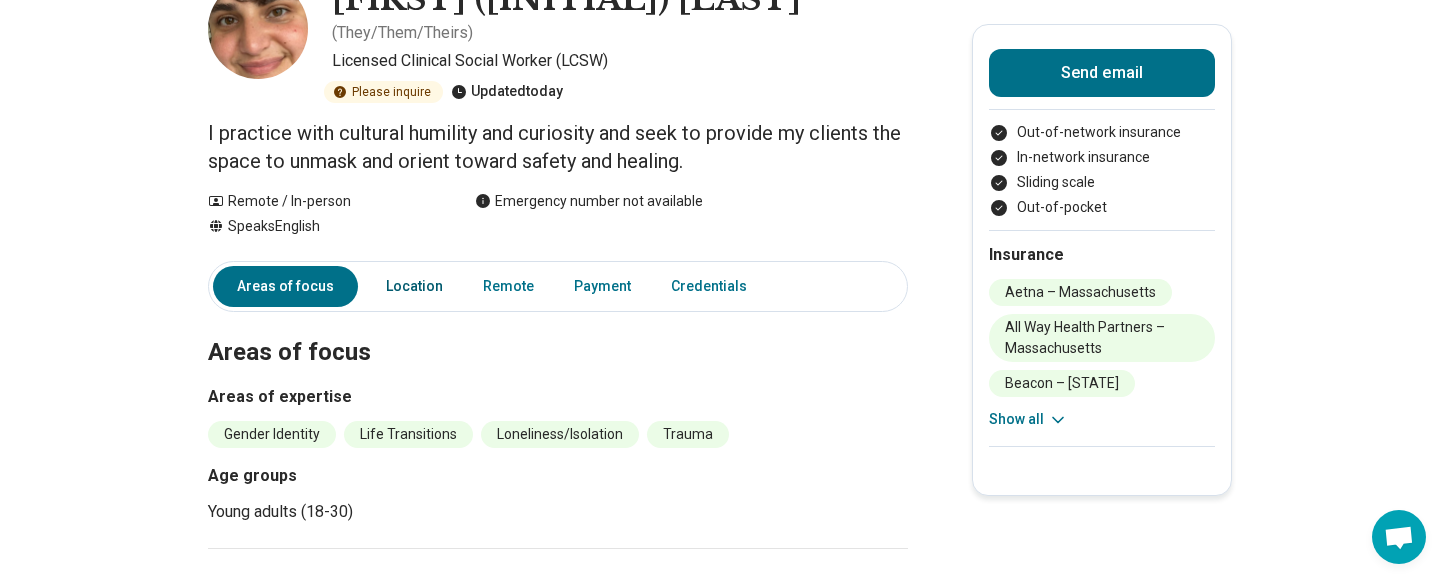 click on "Location" at bounding box center [414, 286] 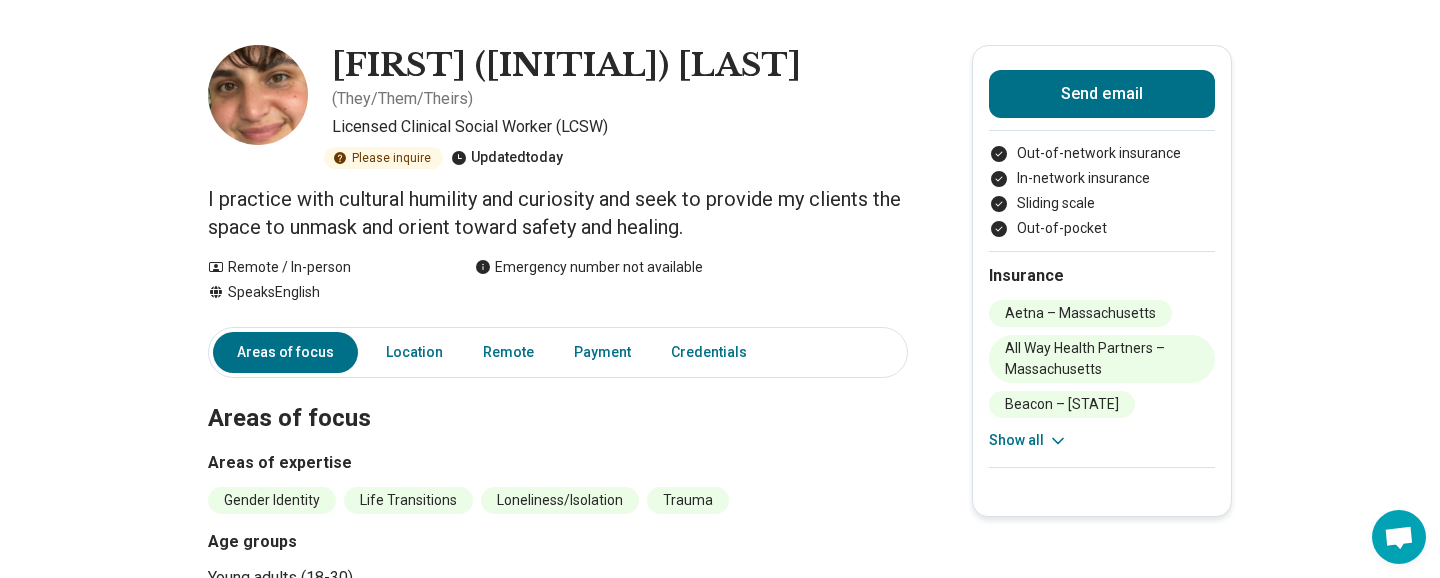 scroll, scrollTop: 0, scrollLeft: 0, axis: both 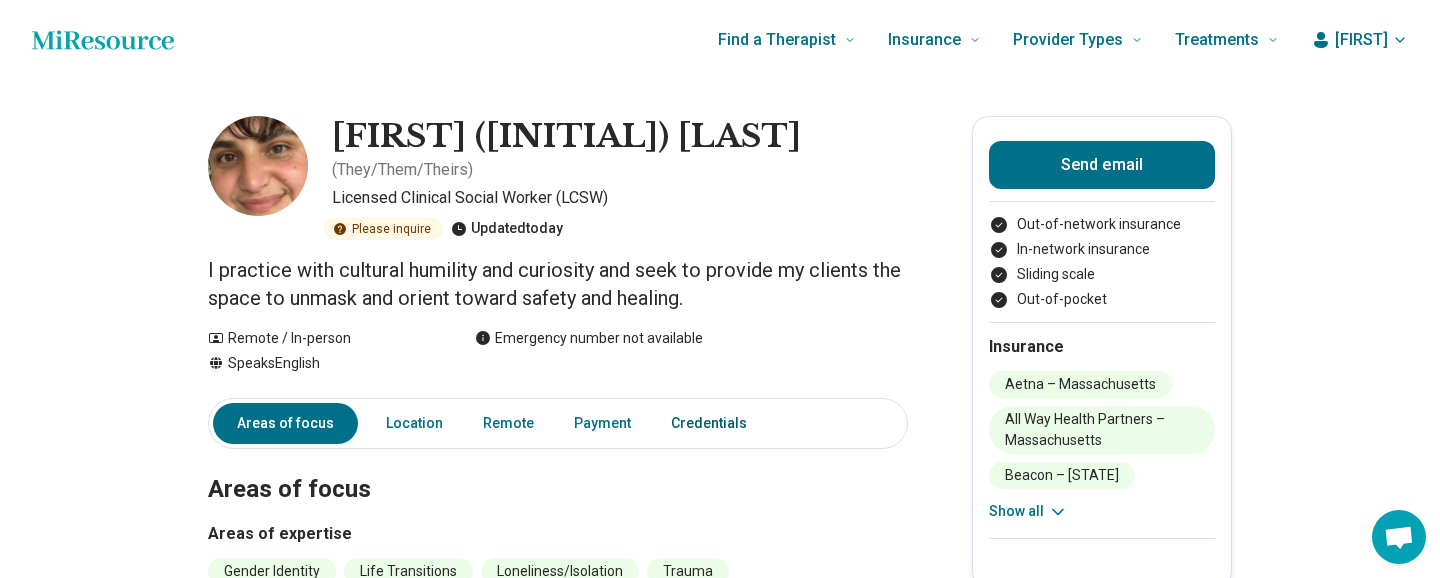 click on "Credentials" at bounding box center (715, 423) 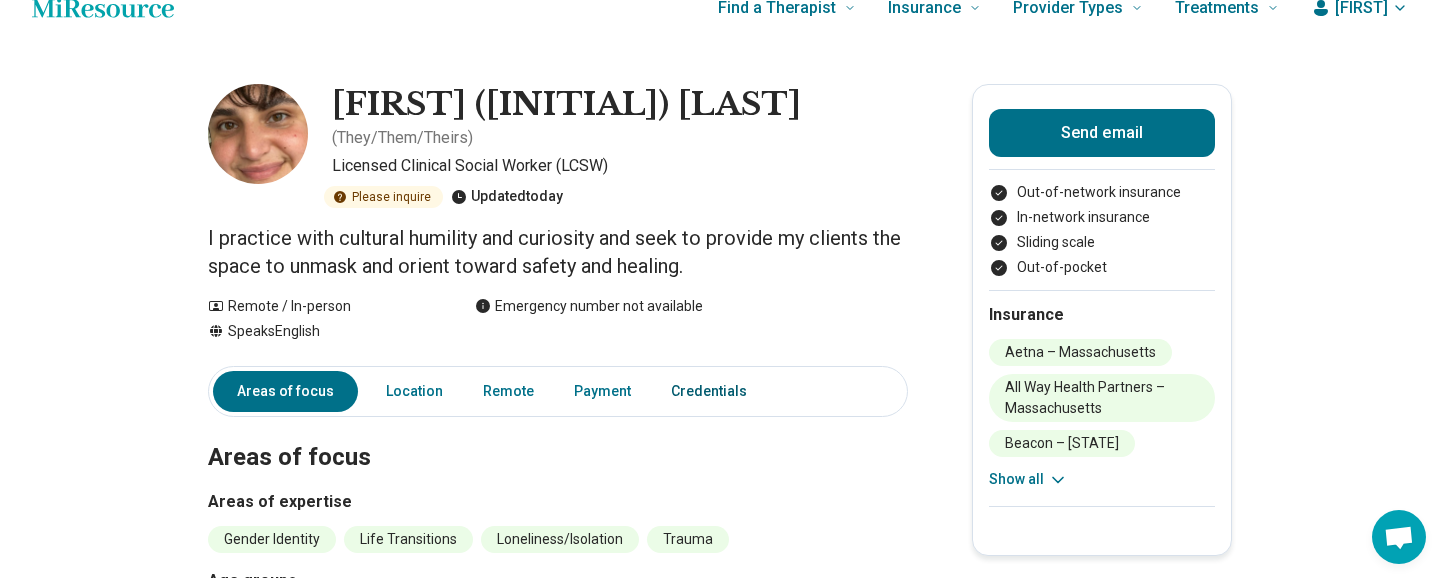 scroll, scrollTop: 0, scrollLeft: 0, axis: both 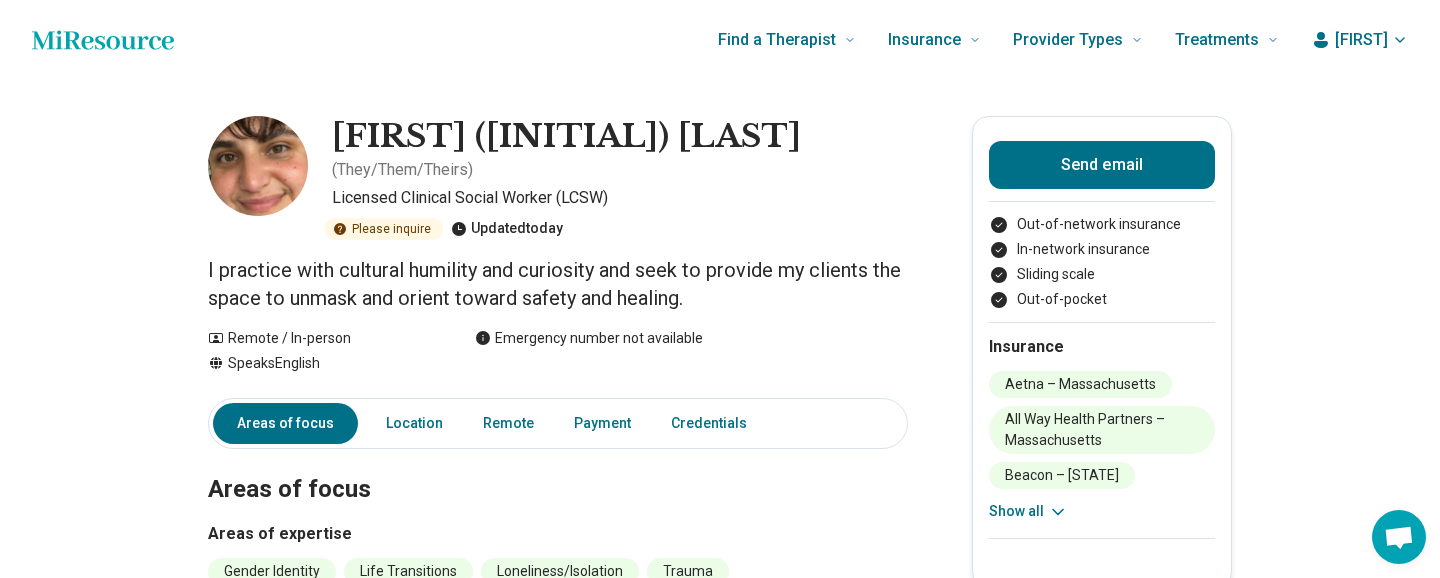 click on "[FIRST]" at bounding box center [1361, 40] 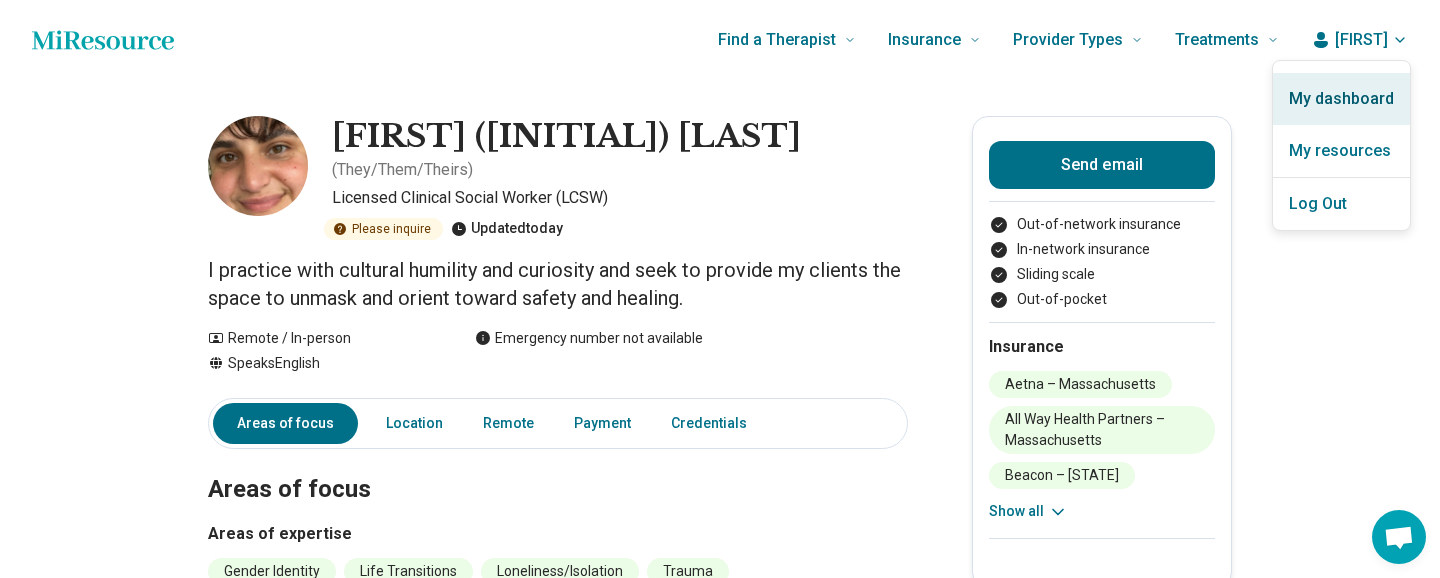 click on "My dashboard" at bounding box center [1341, 99] 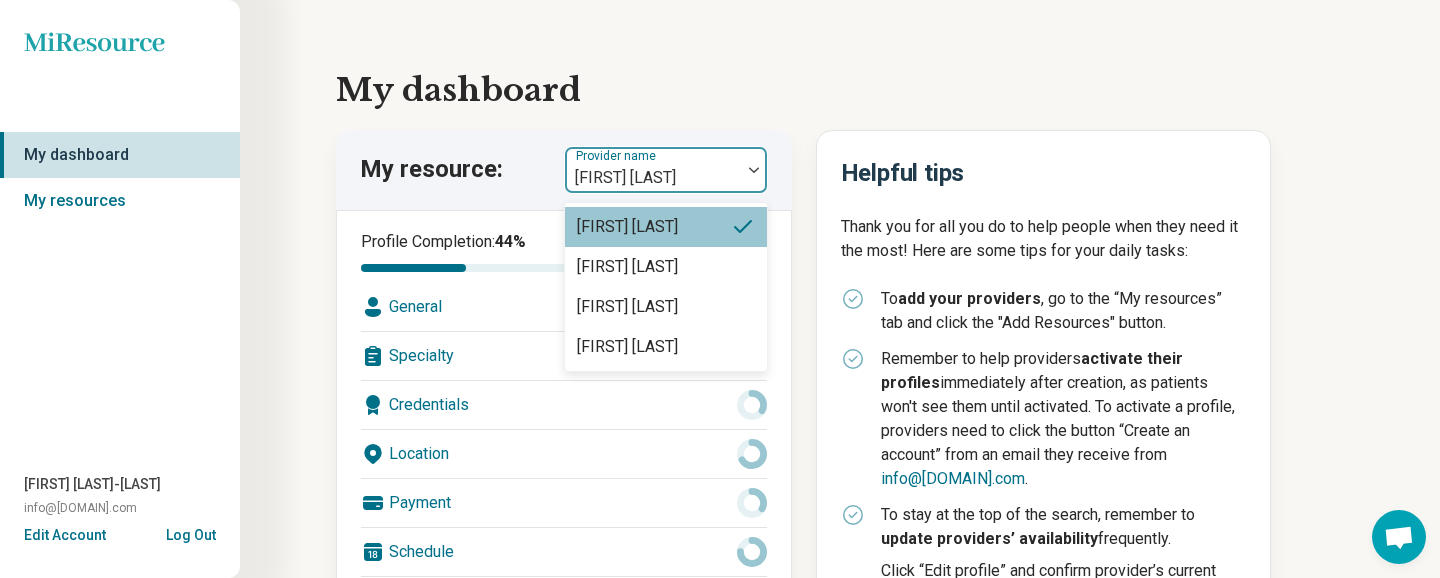 click at bounding box center [754, 170] 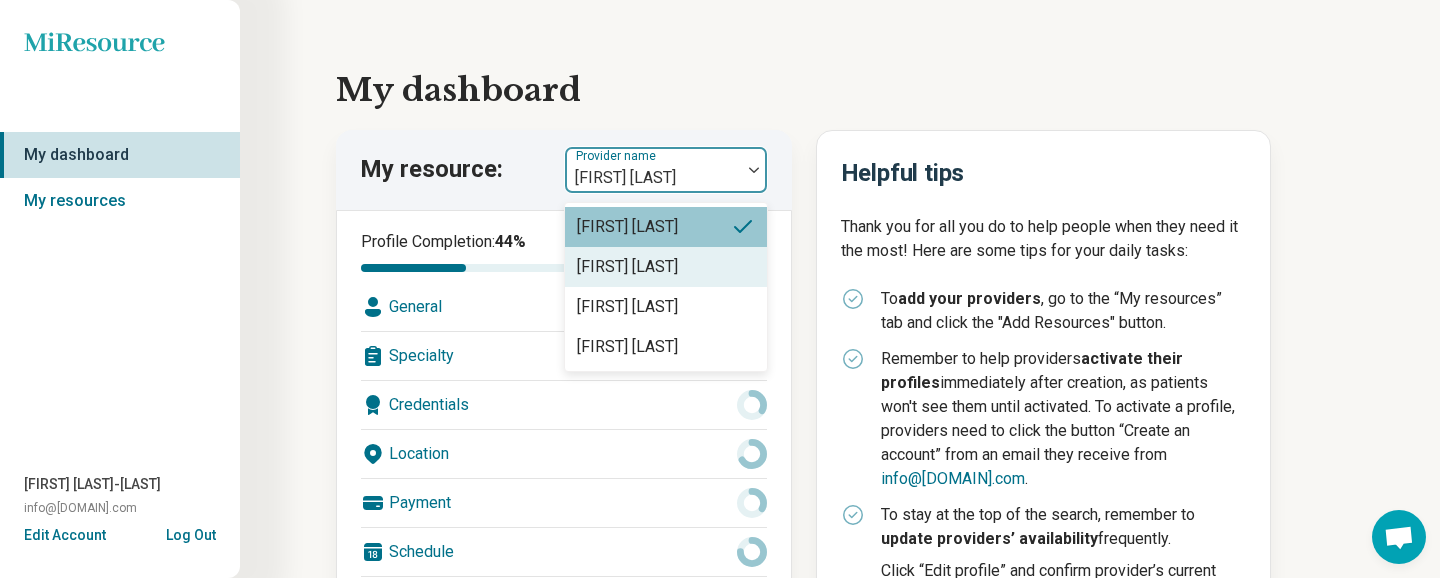 click on "[FIRST] [LAST]" at bounding box center (666, 267) 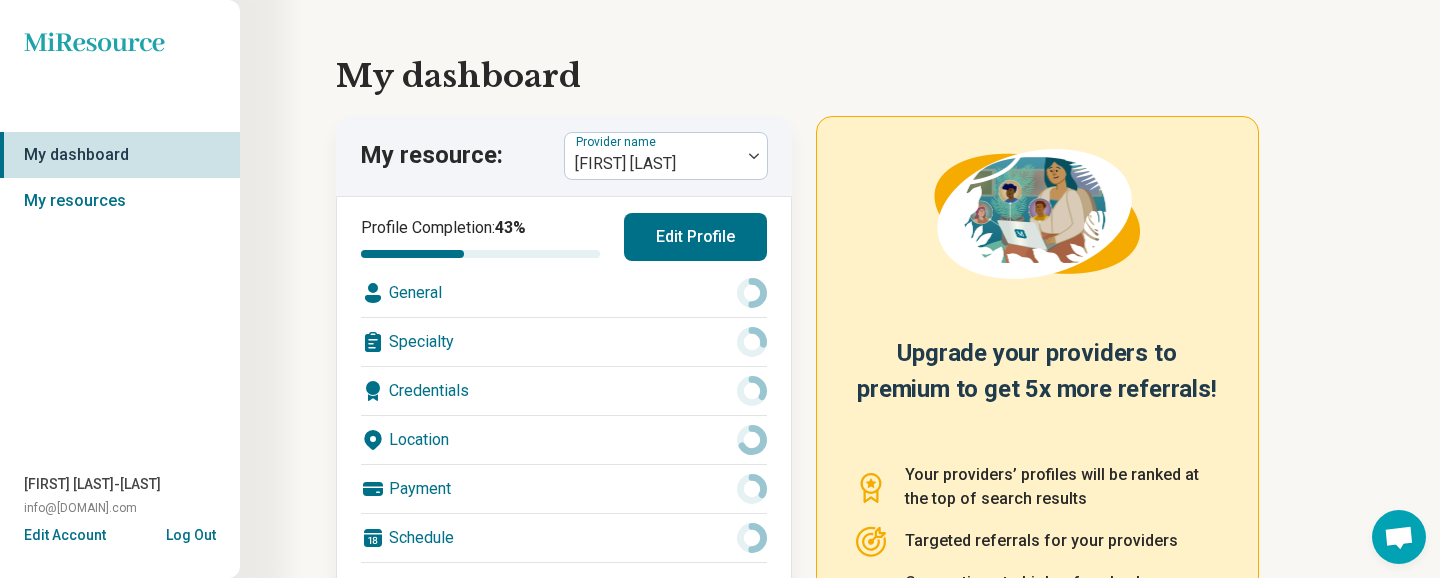 scroll, scrollTop: 0, scrollLeft: 0, axis: both 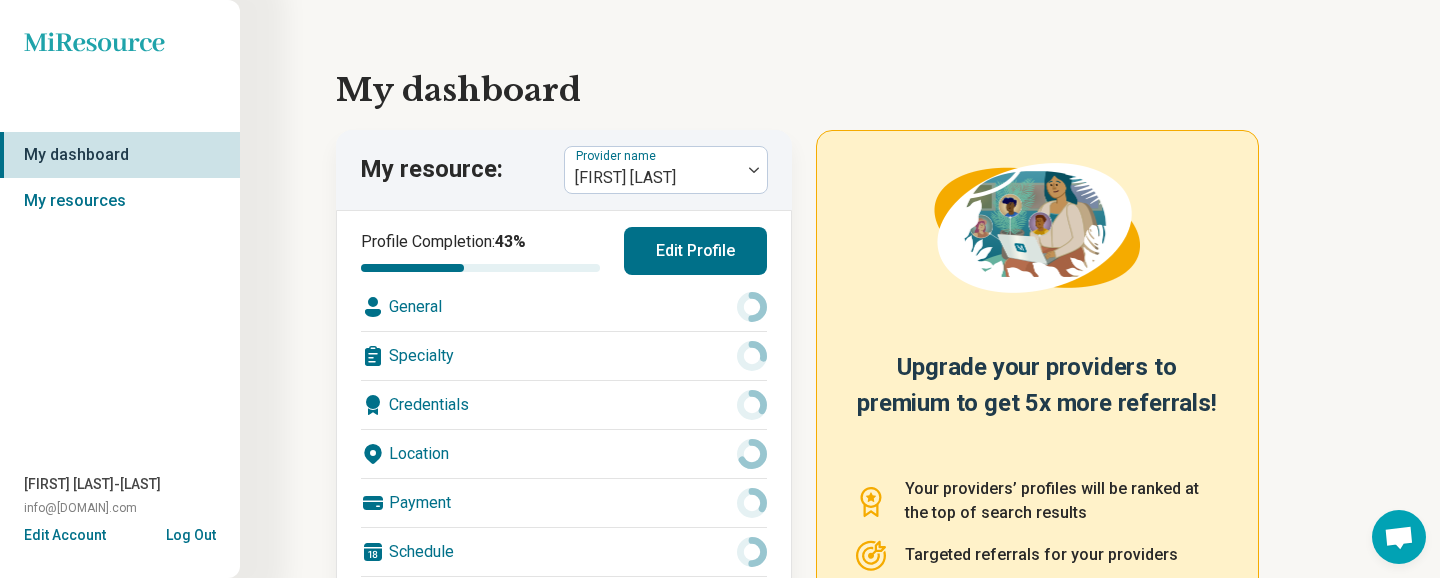 click on "General" at bounding box center (564, 307) 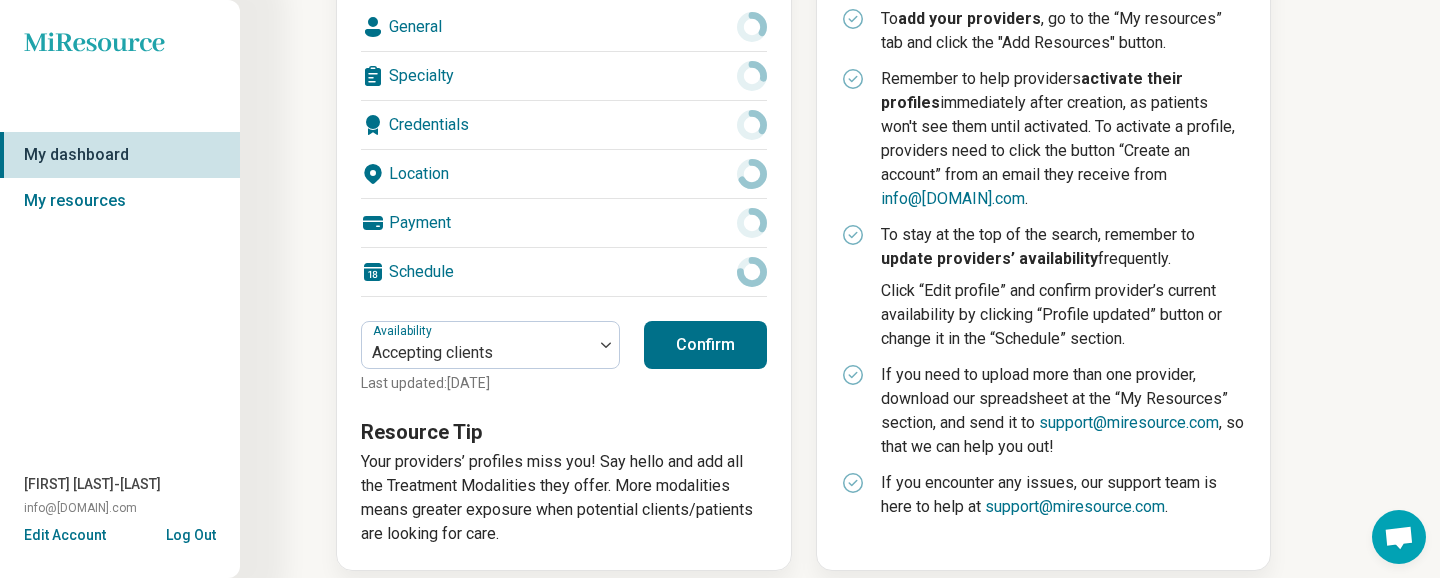scroll, scrollTop: 0, scrollLeft: 0, axis: both 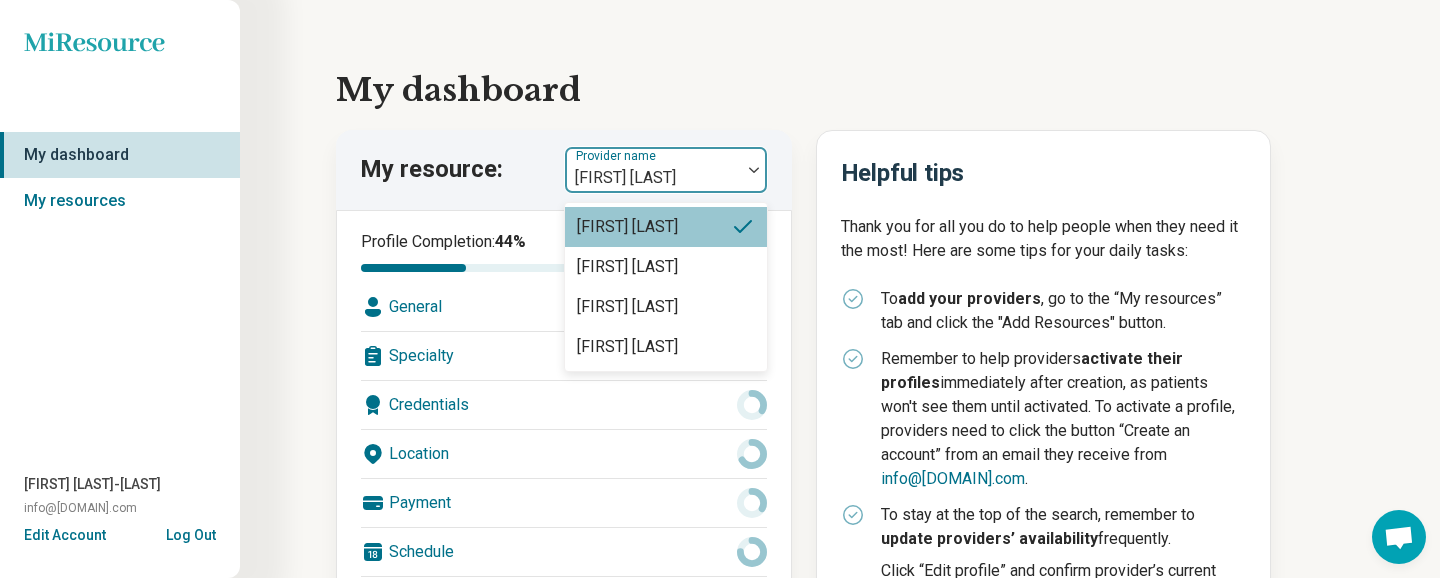 click at bounding box center [754, 170] 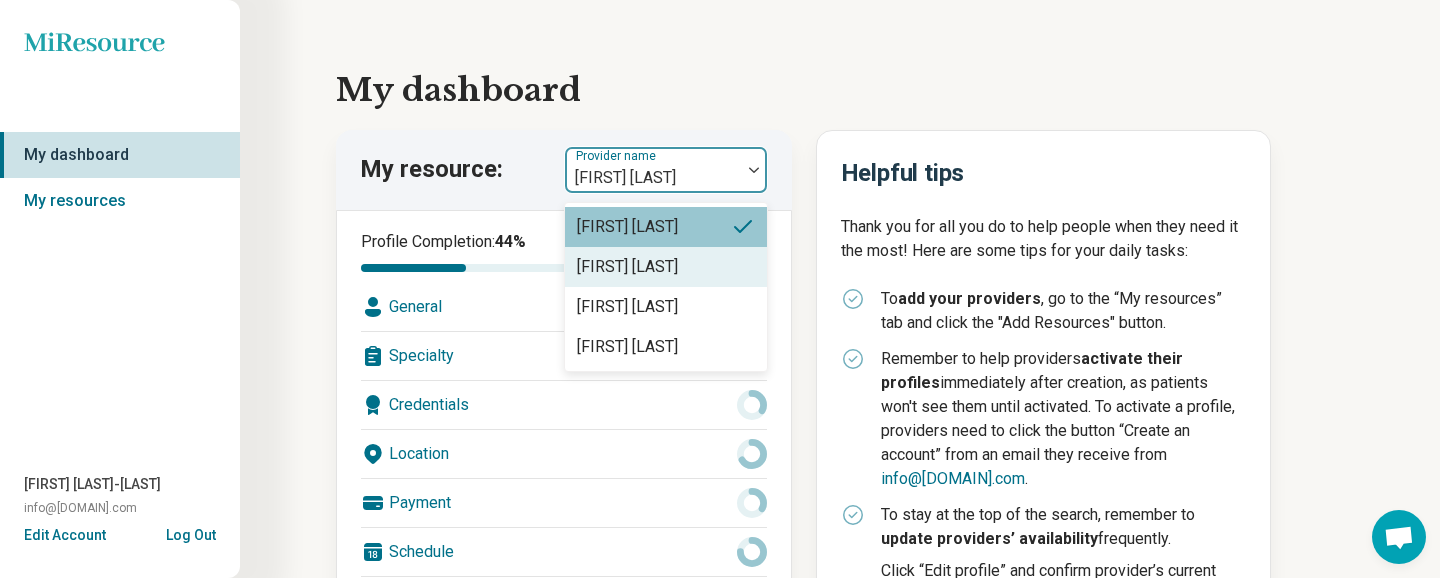 click on "[FIRST] [LAST]" at bounding box center (627, 267) 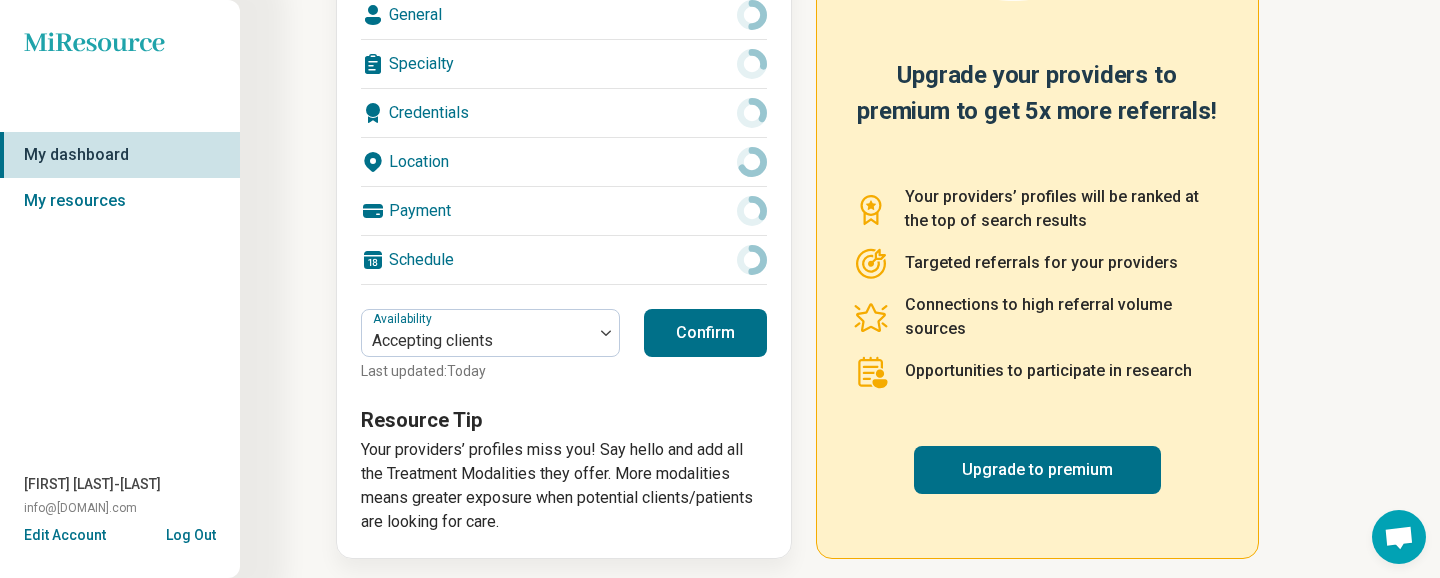 scroll, scrollTop: 298, scrollLeft: 0, axis: vertical 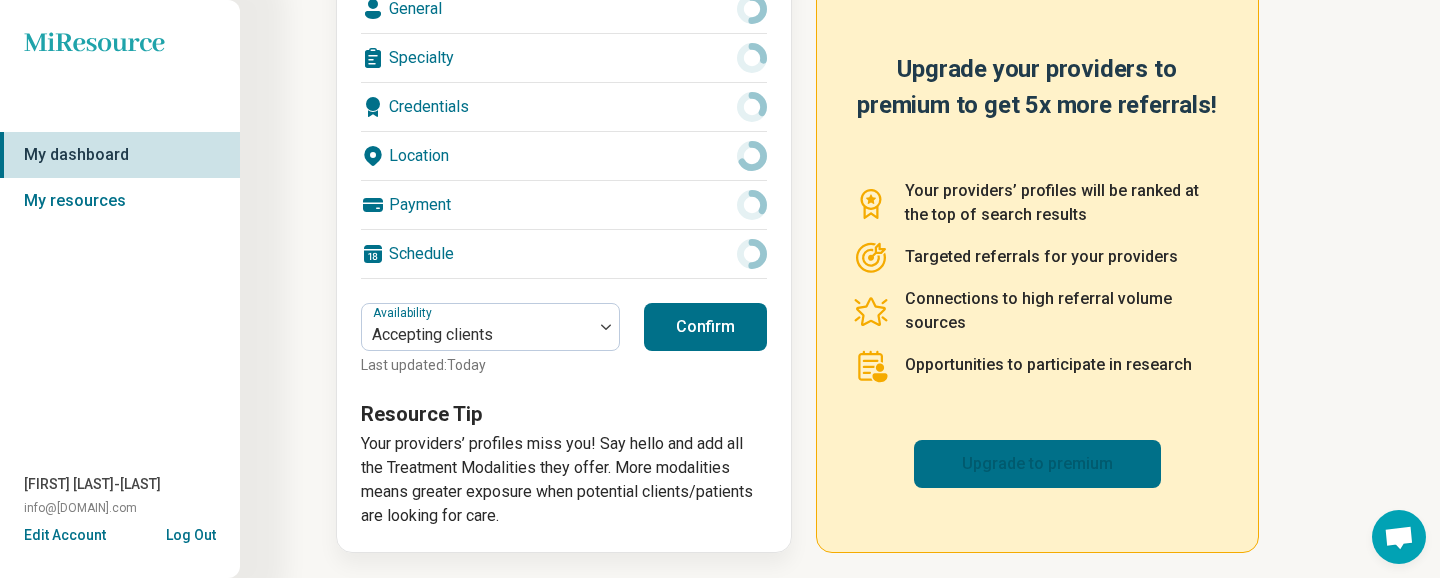 click on "Upgrade to premium" at bounding box center (1037, 464) 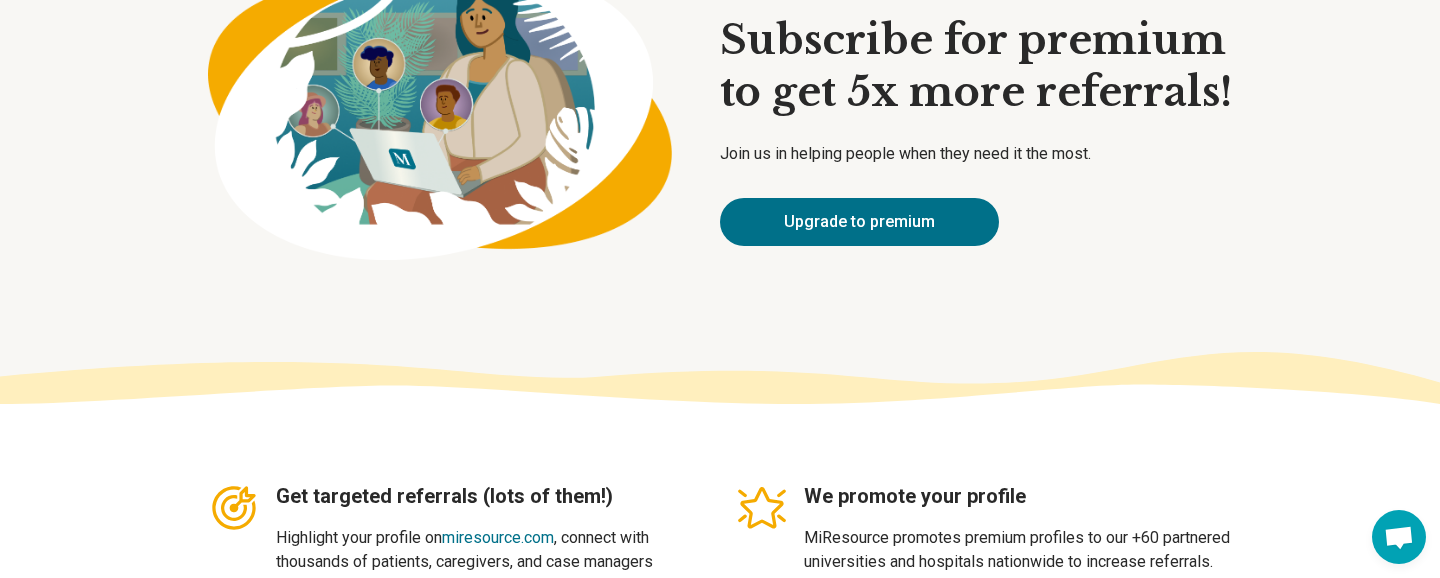 scroll, scrollTop: 0, scrollLeft: 0, axis: both 